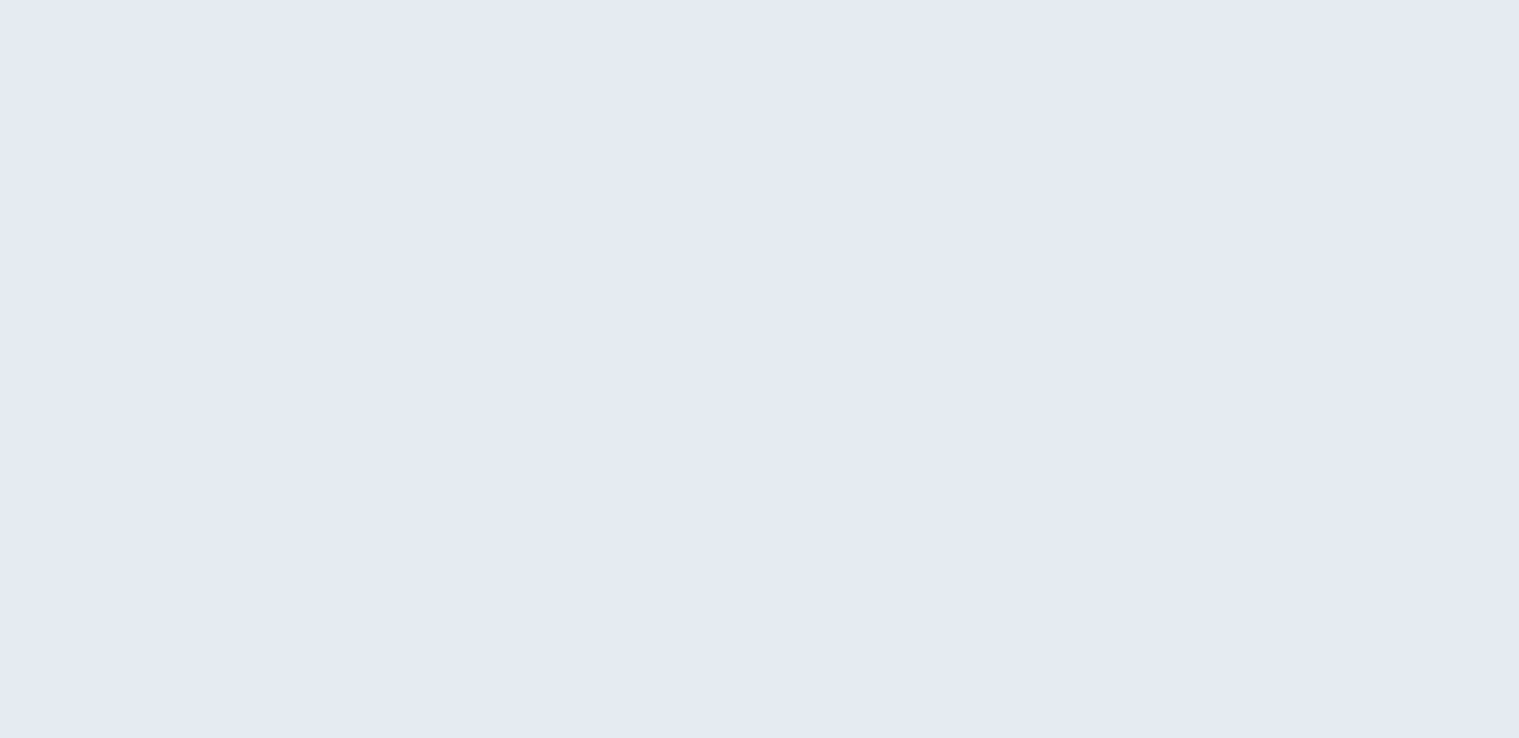 scroll, scrollTop: 0, scrollLeft: 0, axis: both 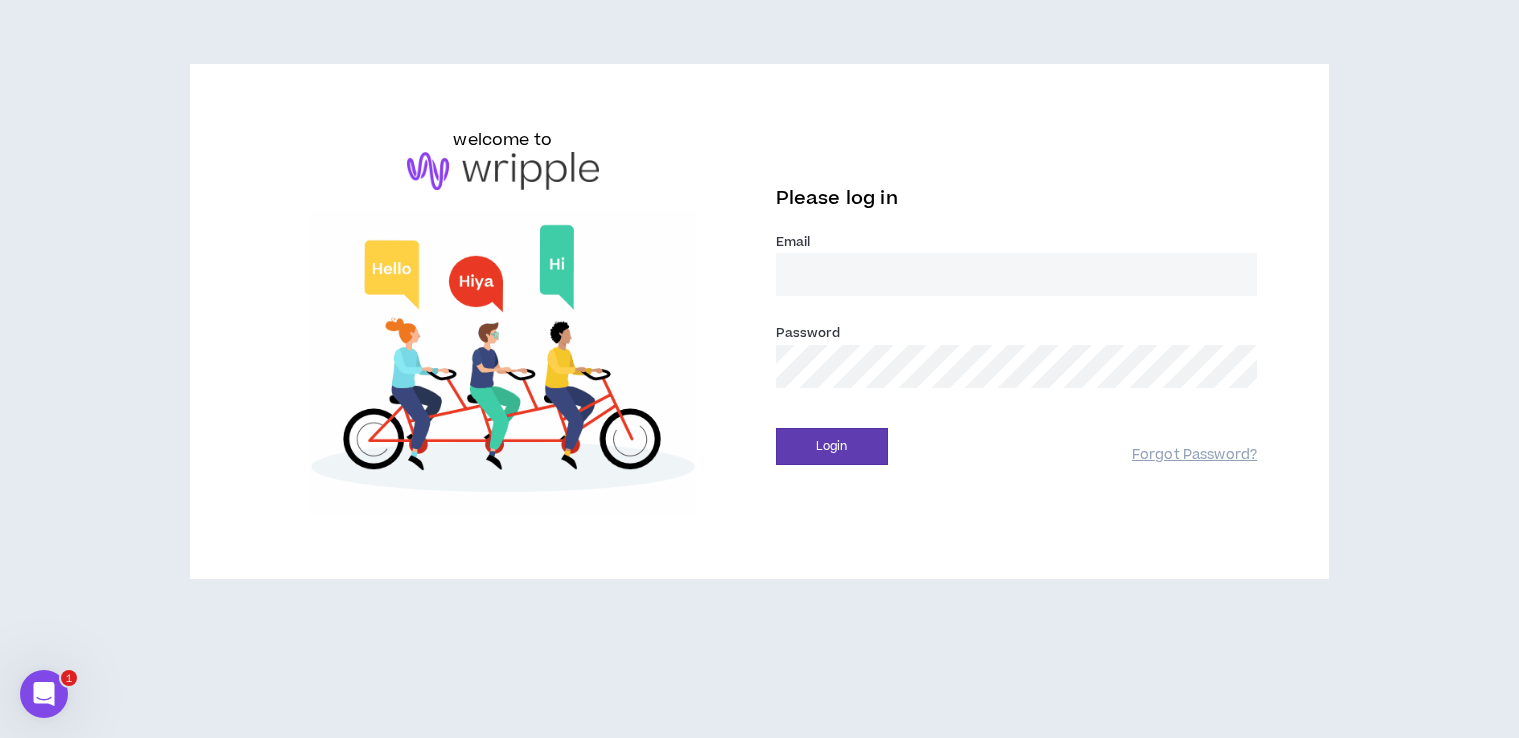 click on "Email  *" at bounding box center [1017, 274] 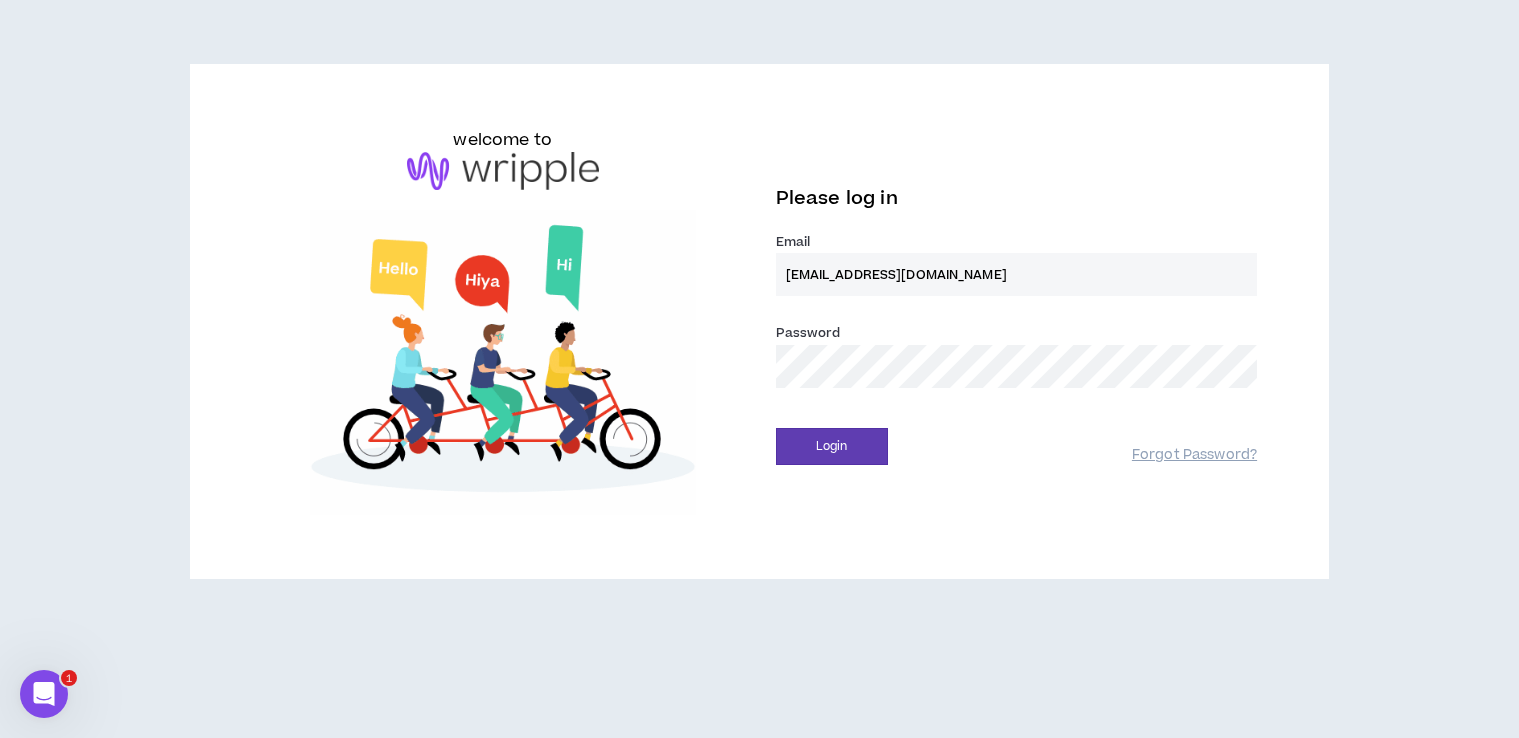 type on "[EMAIL_ADDRESS][DOMAIN_NAME]" 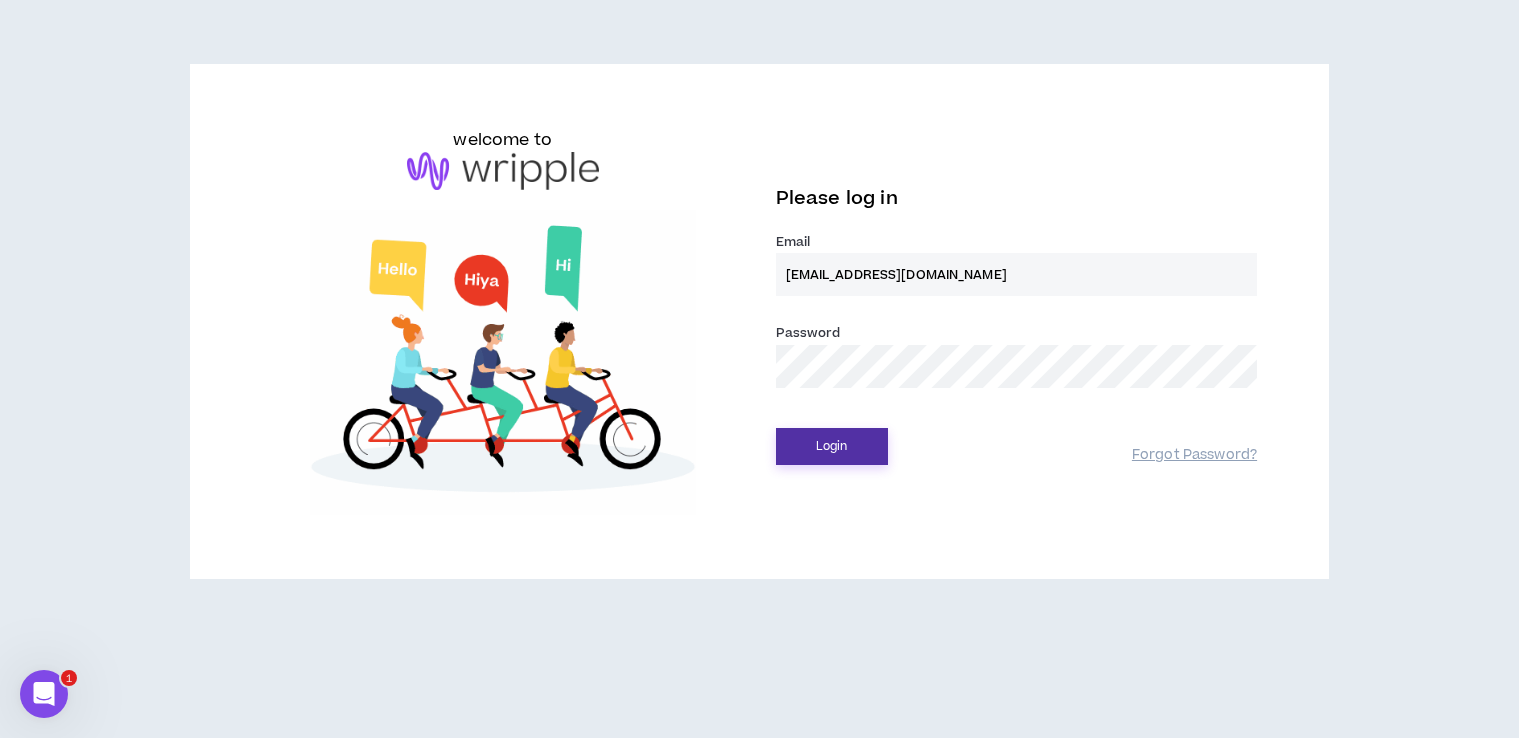 click on "Login" at bounding box center (832, 446) 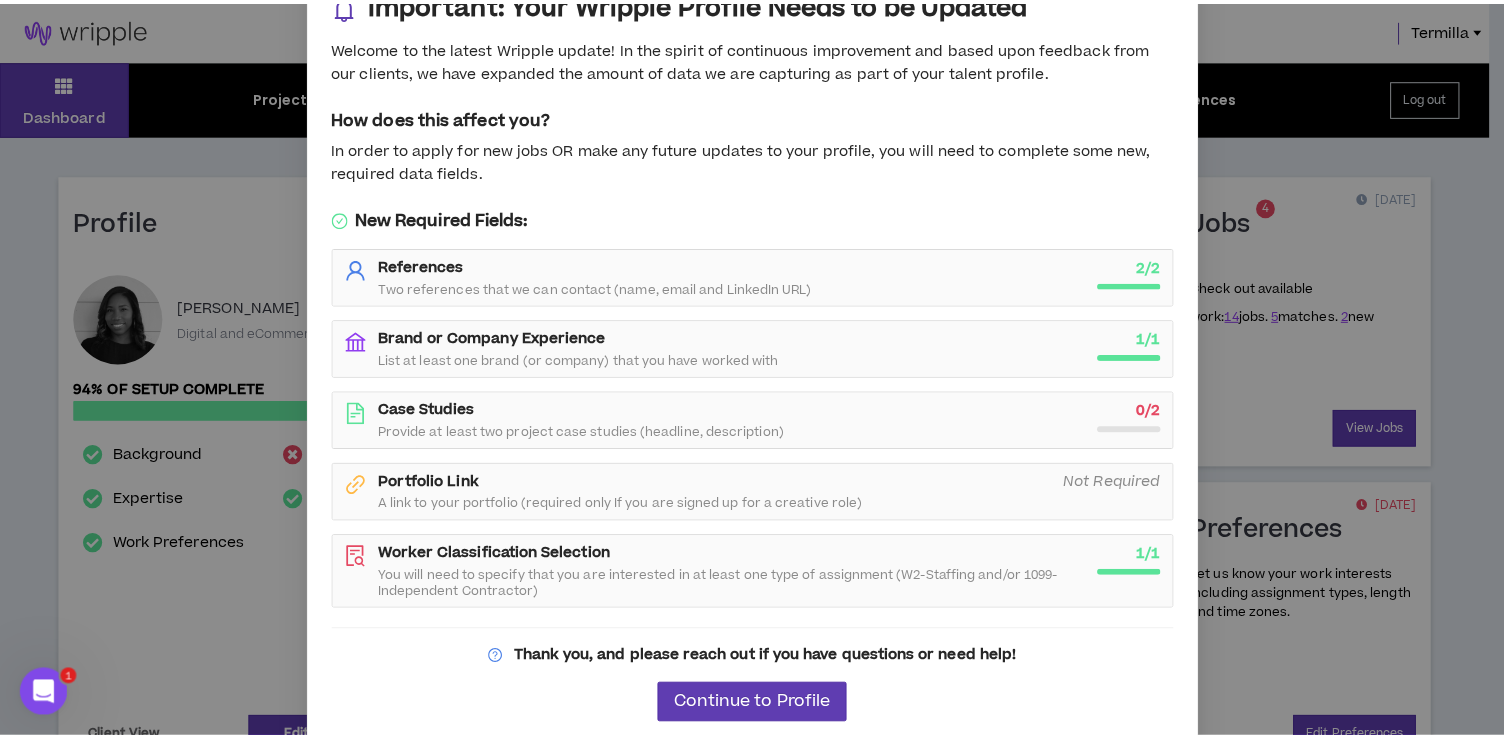 scroll, scrollTop: 67, scrollLeft: 0, axis: vertical 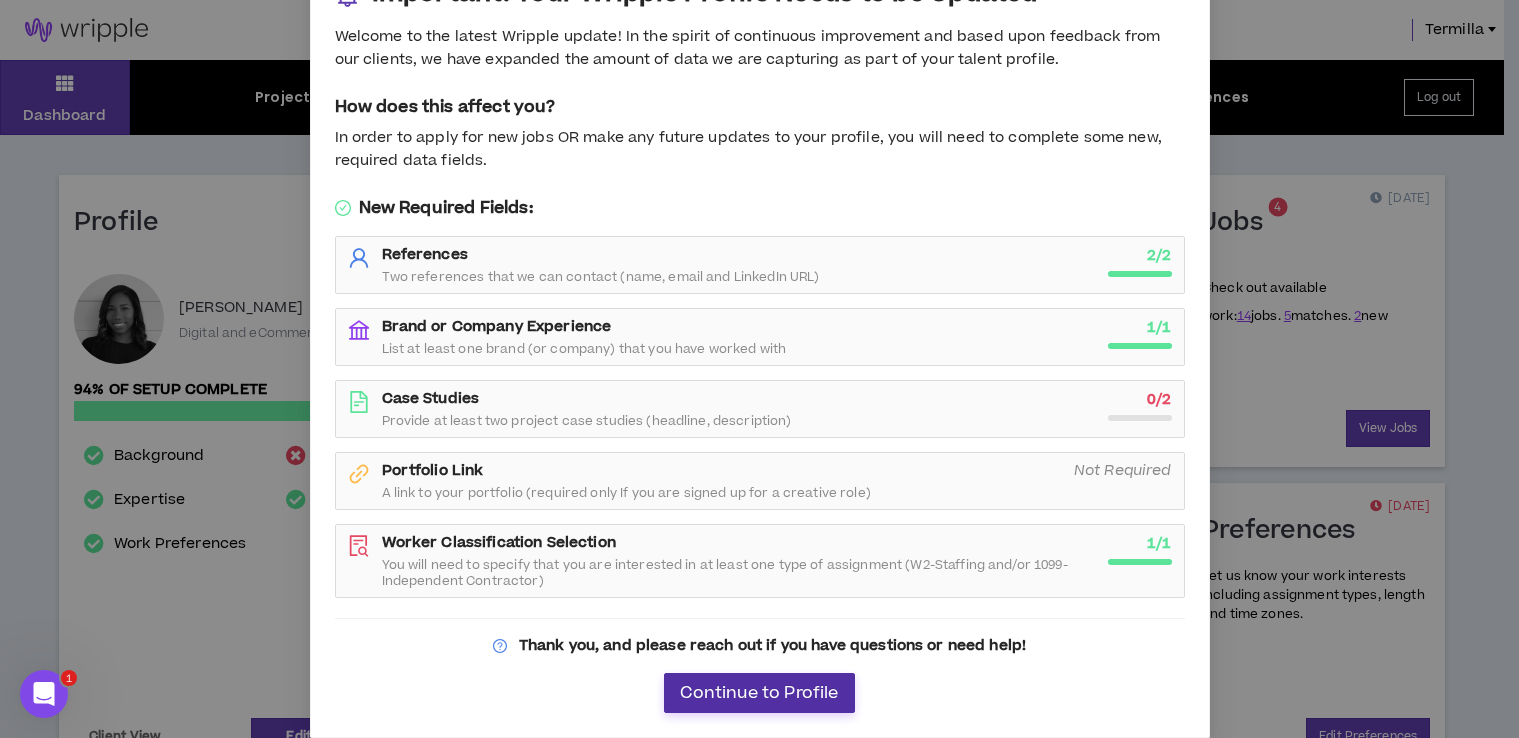 click on "Continue to Profile" at bounding box center [759, 693] 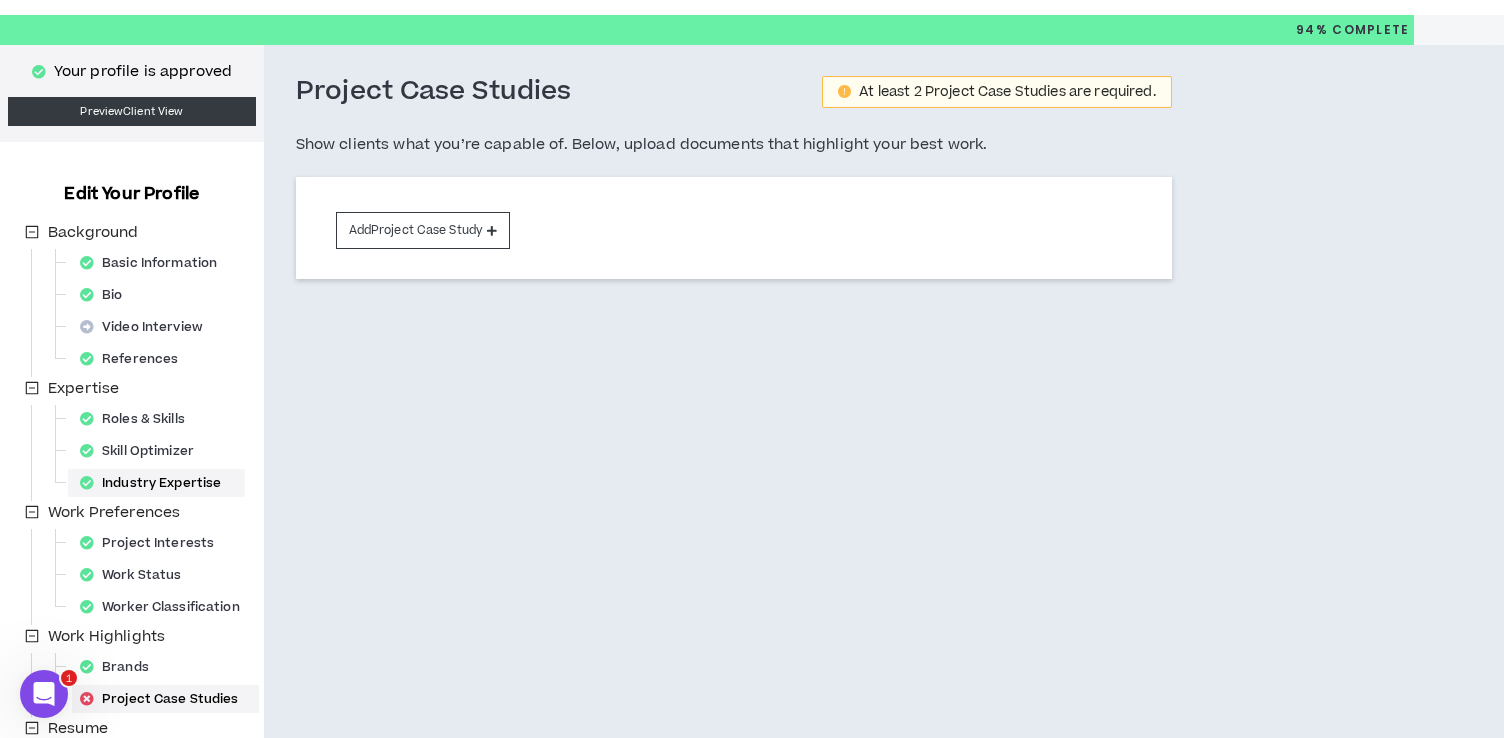 scroll, scrollTop: 0, scrollLeft: 0, axis: both 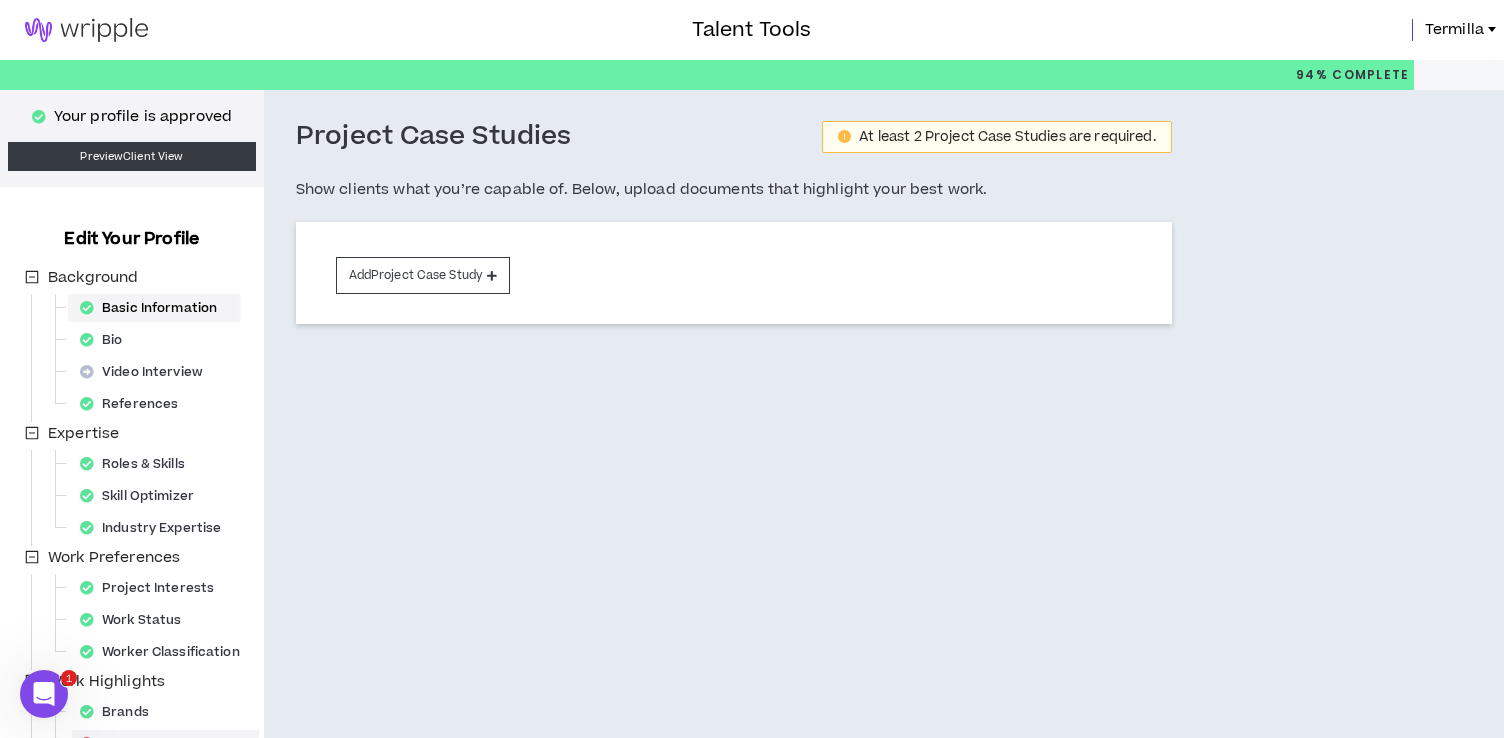 click on "Basic Information" at bounding box center (154, 308) 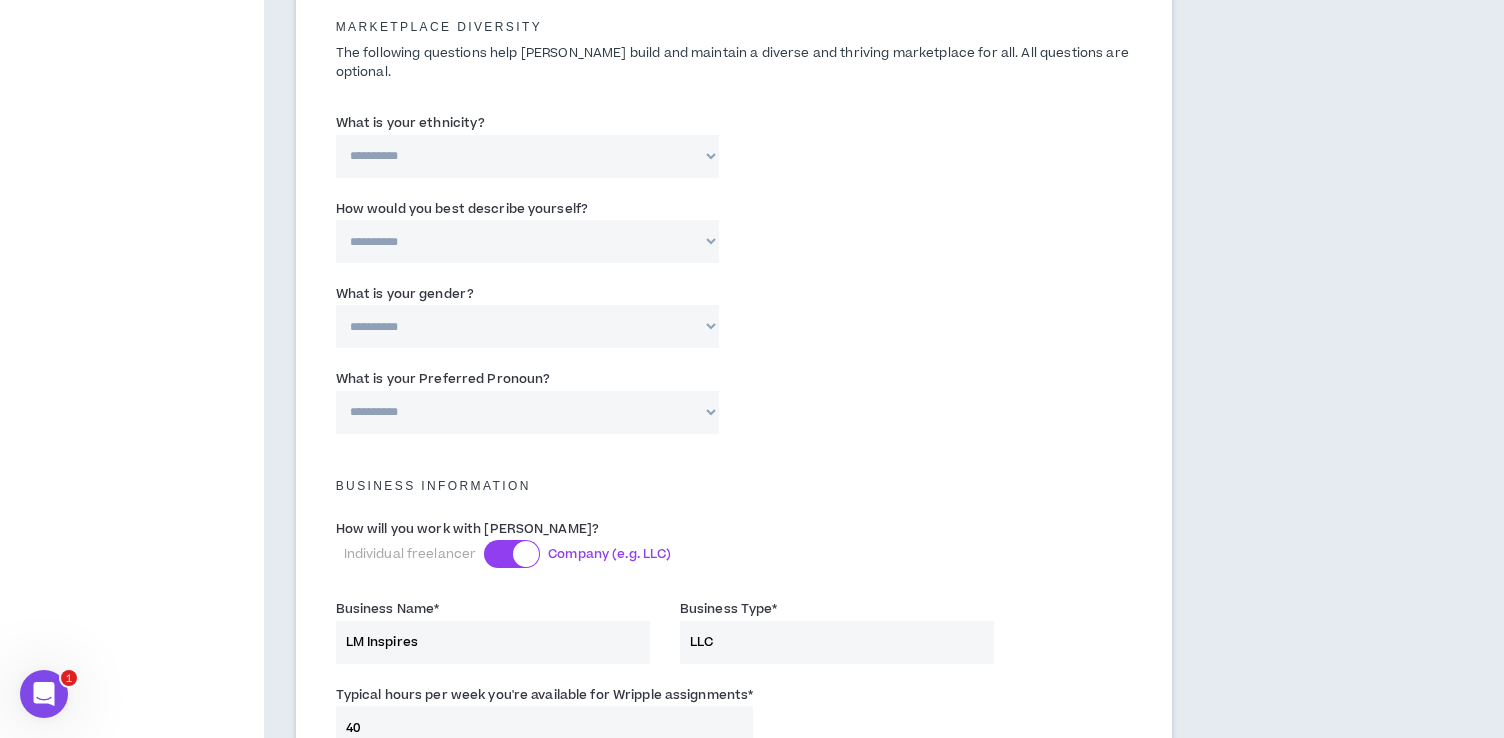 scroll, scrollTop: 981, scrollLeft: 0, axis: vertical 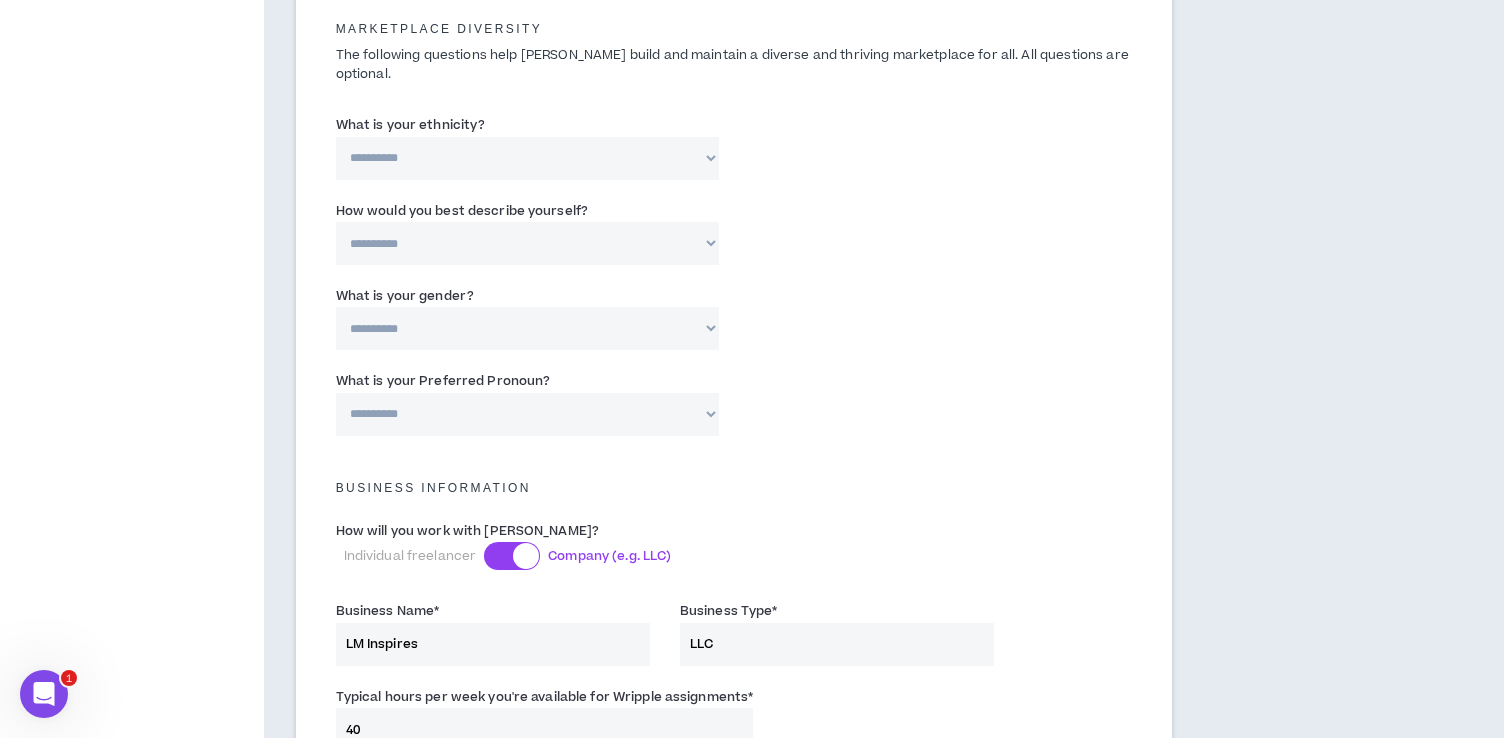 click on "**********" at bounding box center [527, 158] 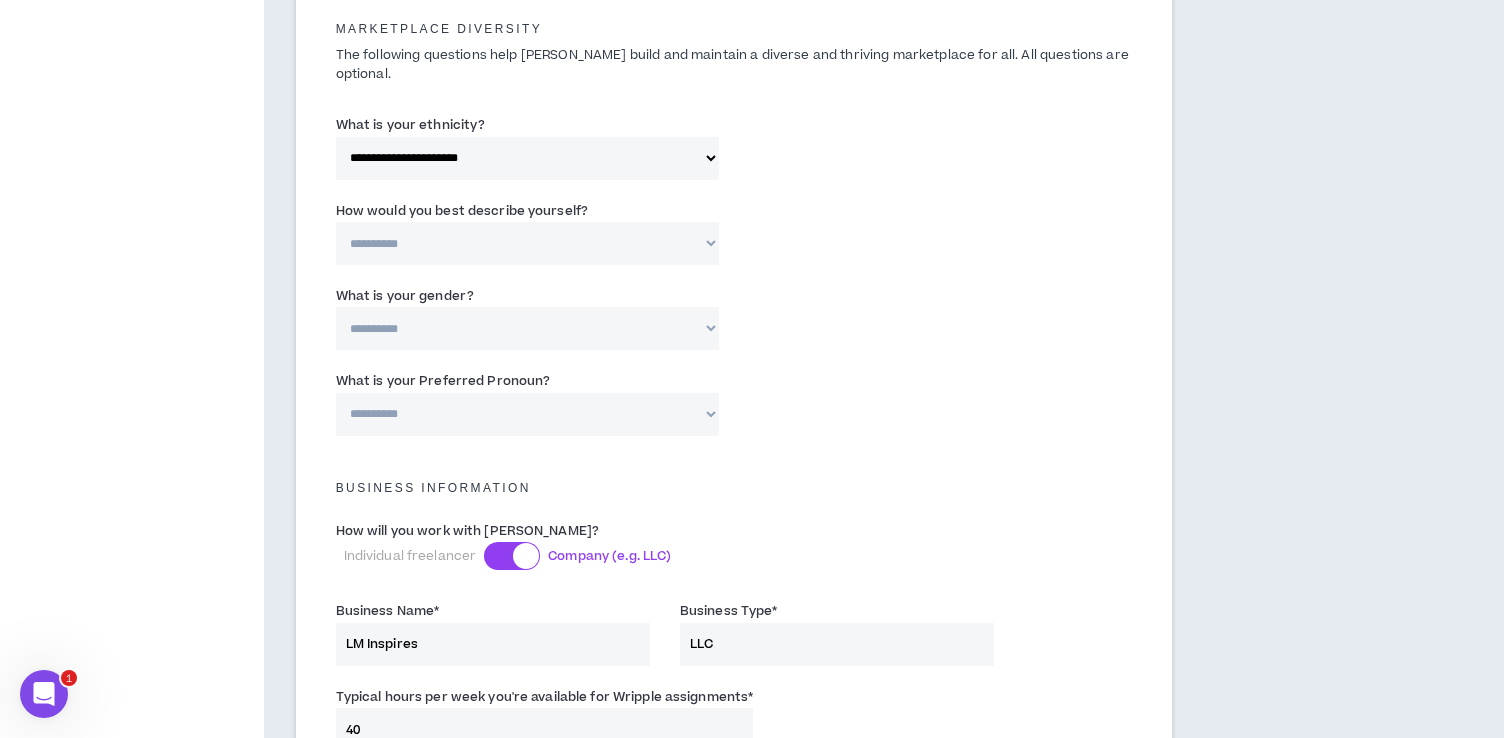 click on "**********" at bounding box center (527, 243) 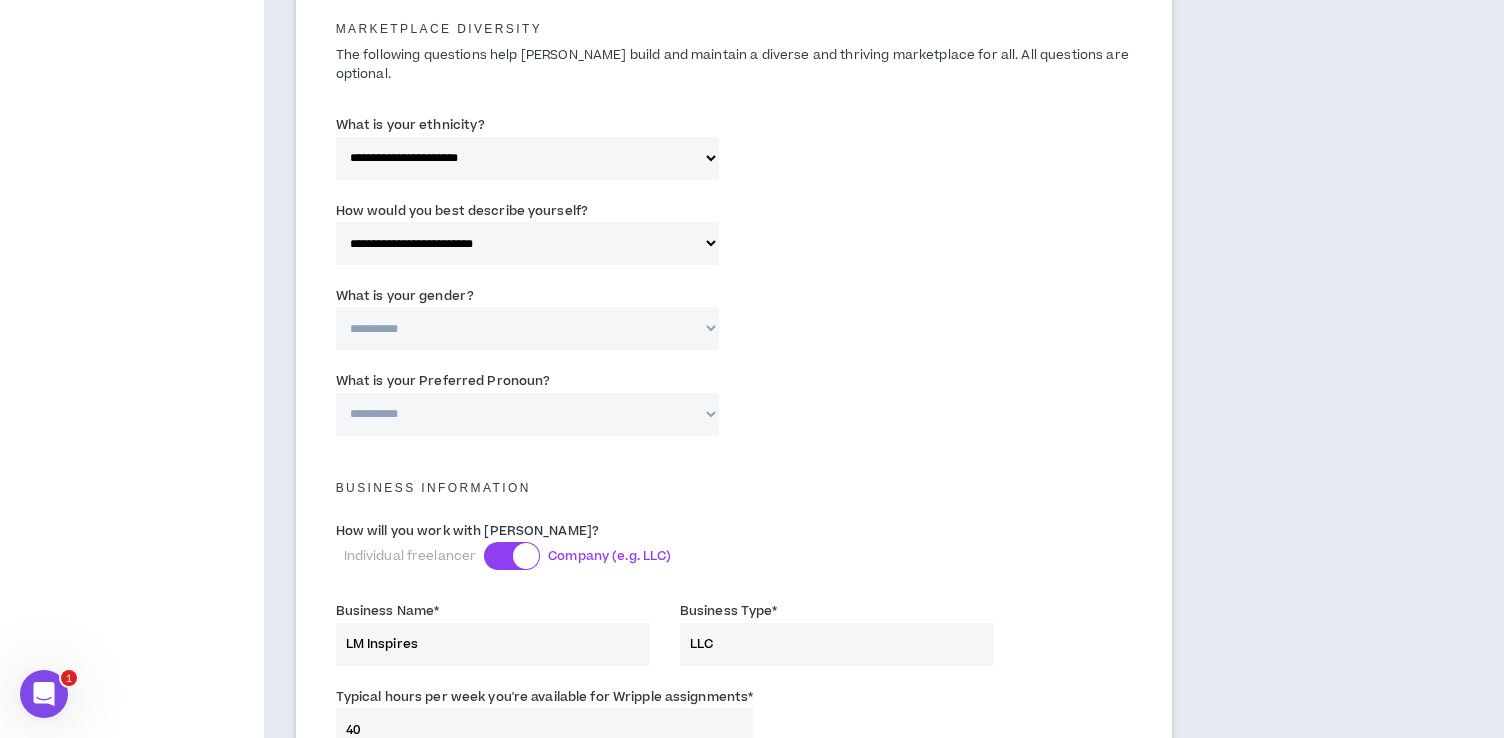 click on "**********" at bounding box center (527, 328) 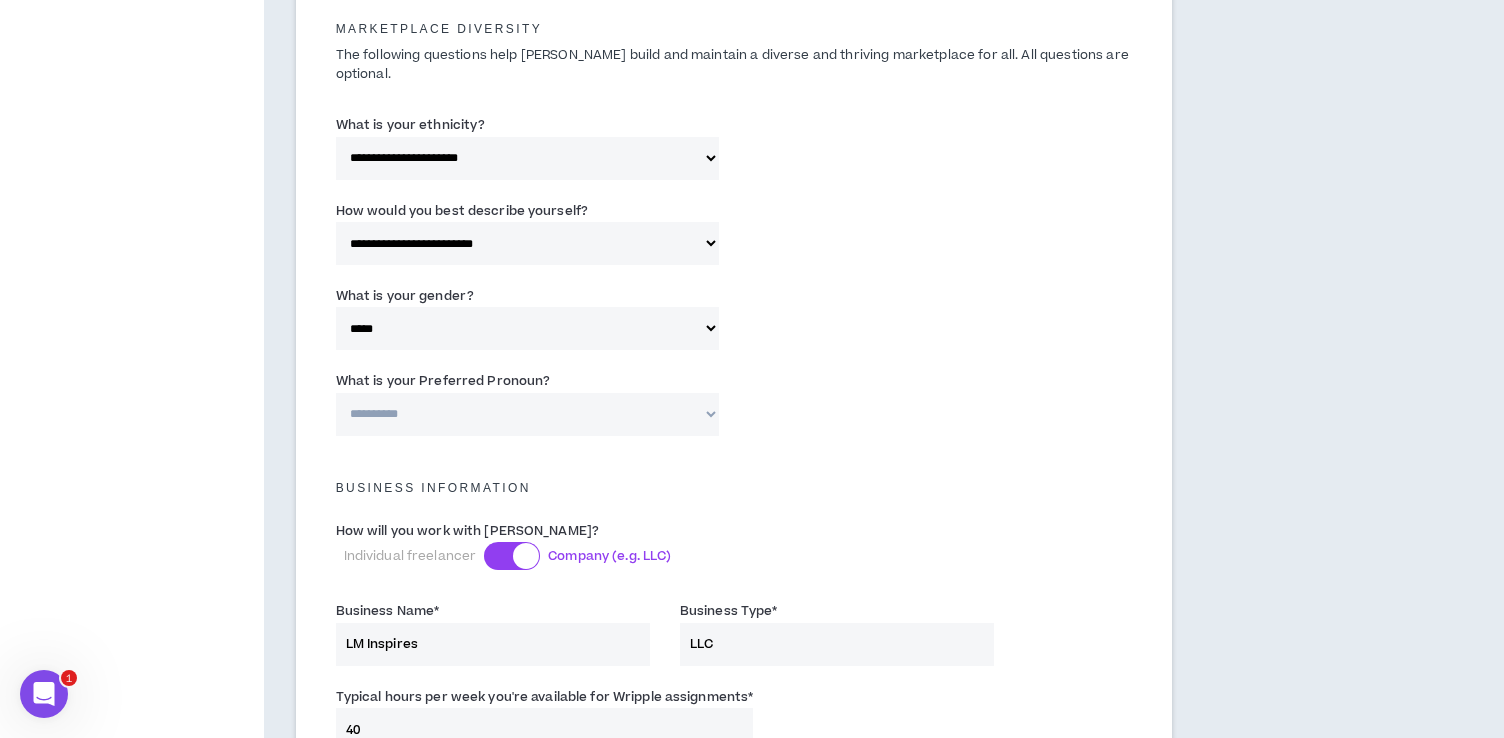 click on "What is your Preferred Pronoun?" at bounding box center [443, 381] 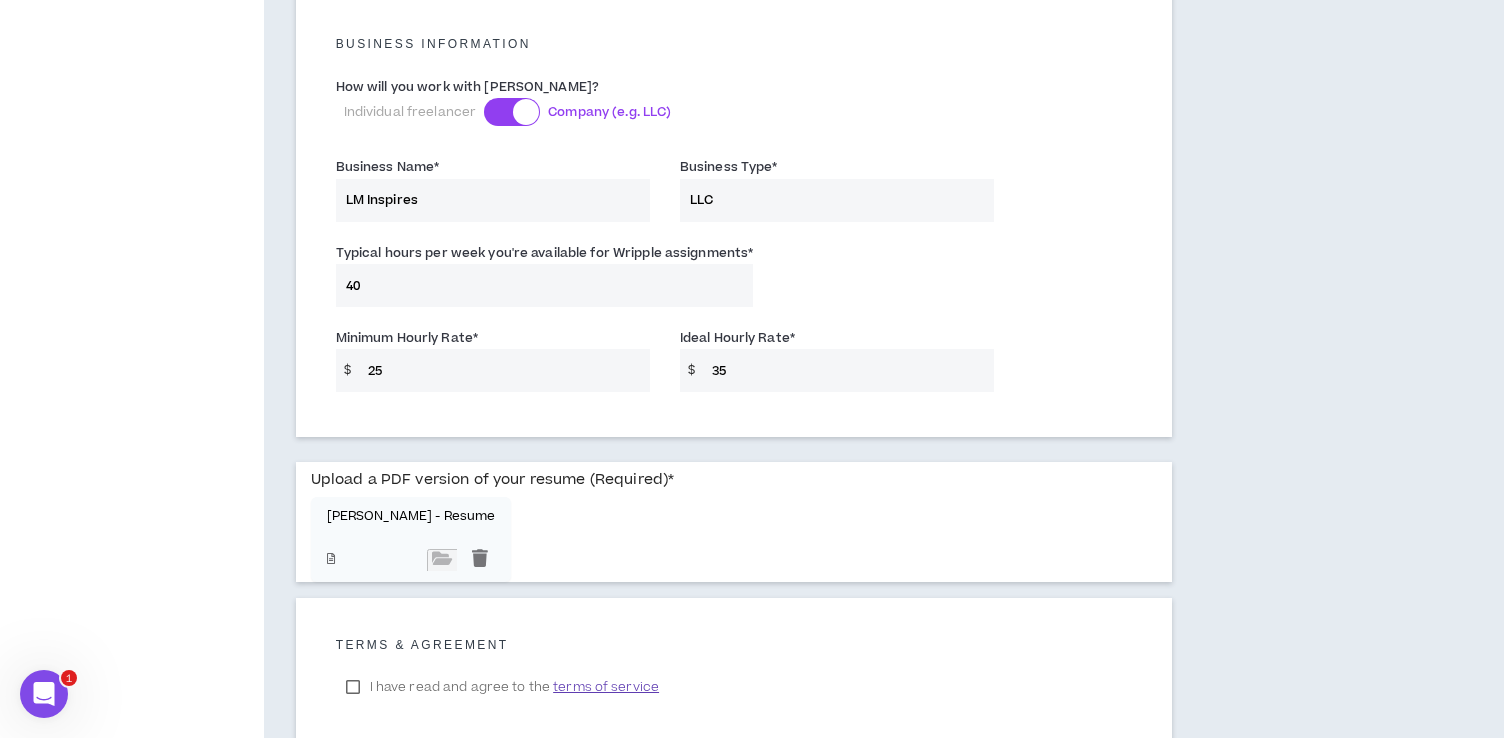 scroll, scrollTop: 1538, scrollLeft: 0, axis: vertical 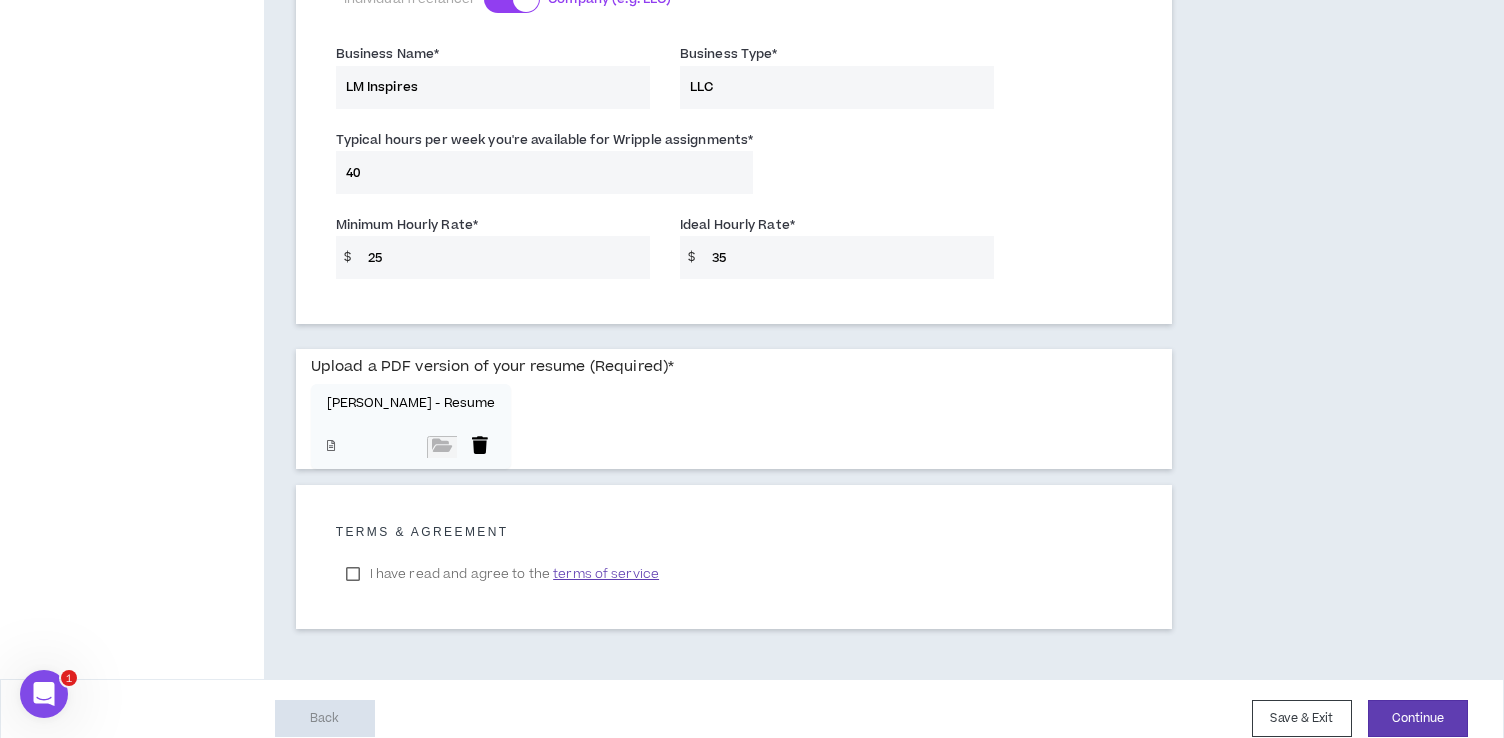 click at bounding box center [480, 447] 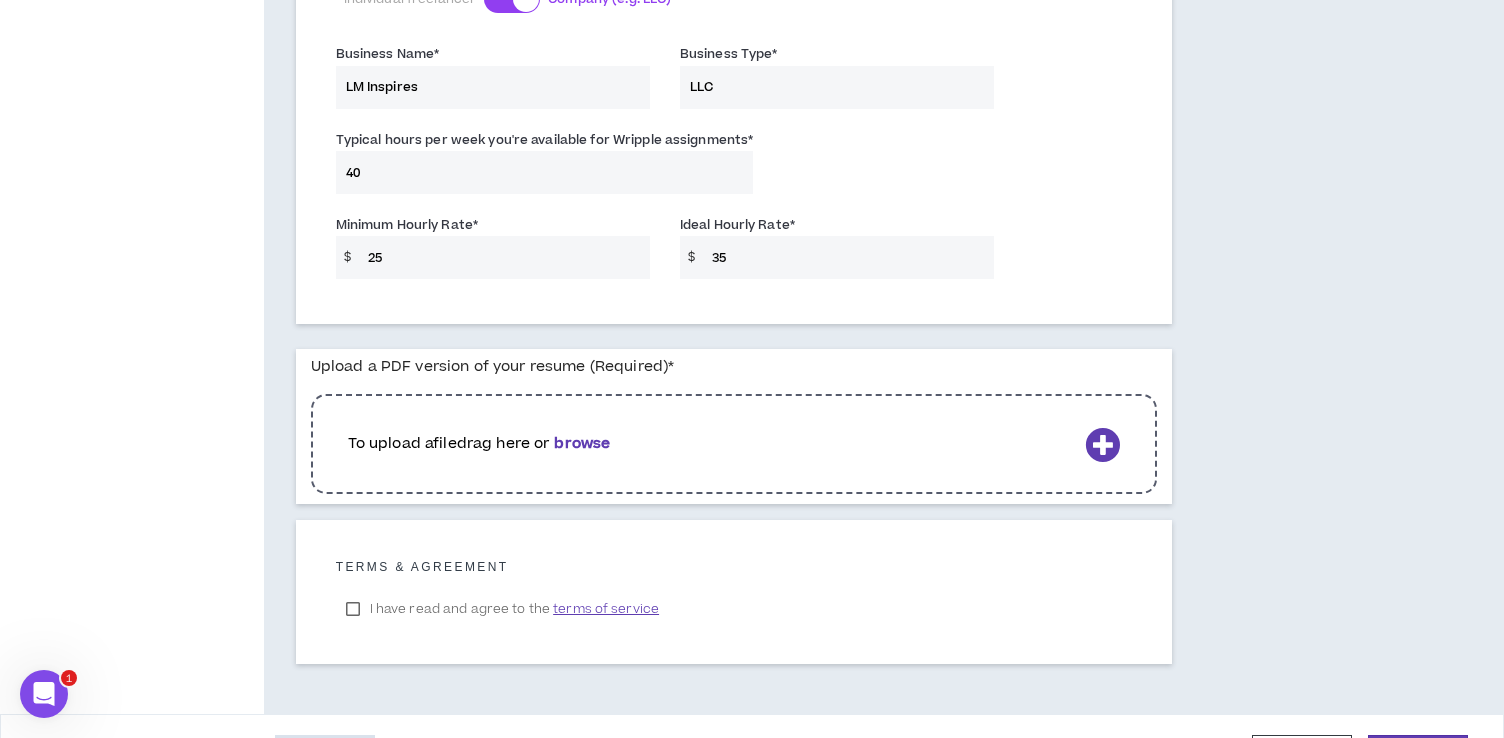 click on "browse" at bounding box center [582, 443] 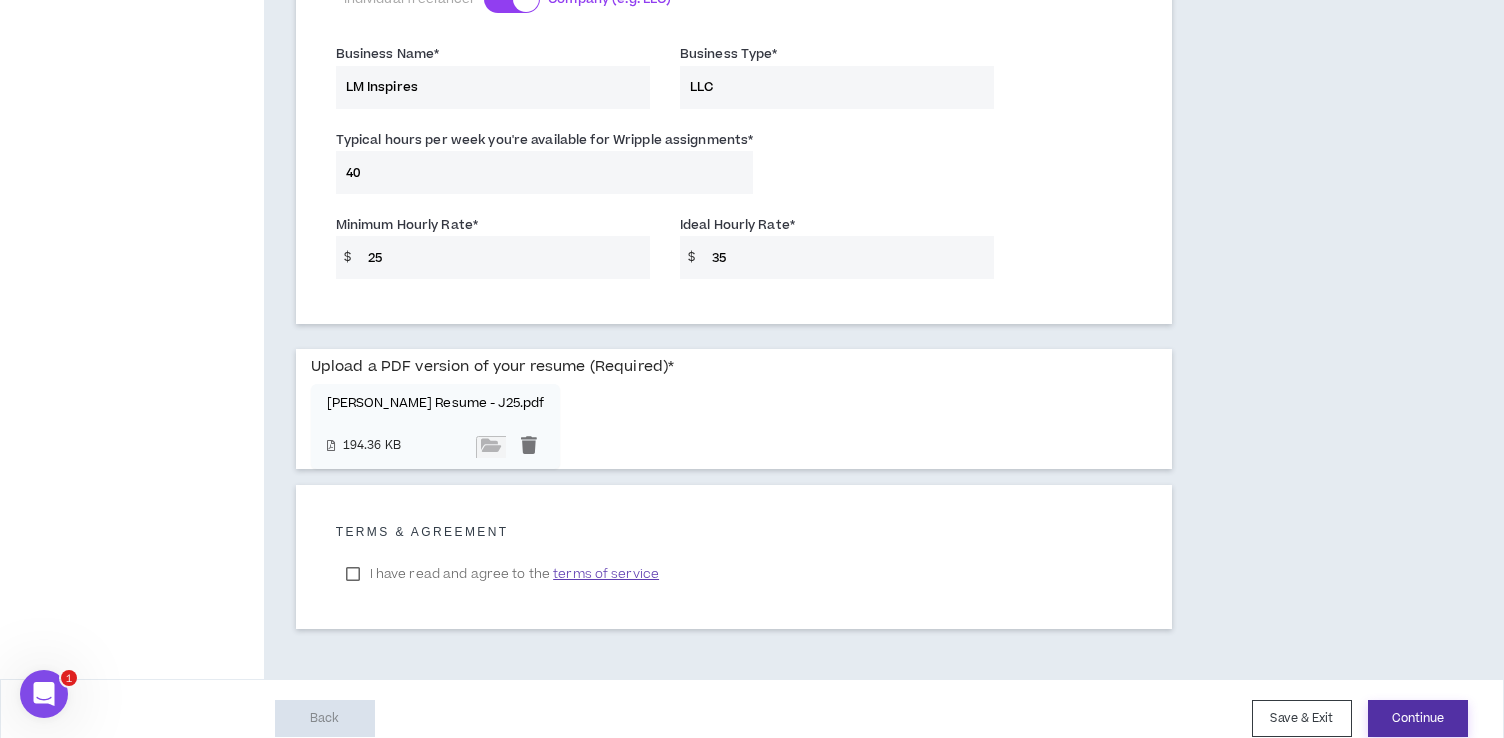click on "Continue" at bounding box center [1418, 718] 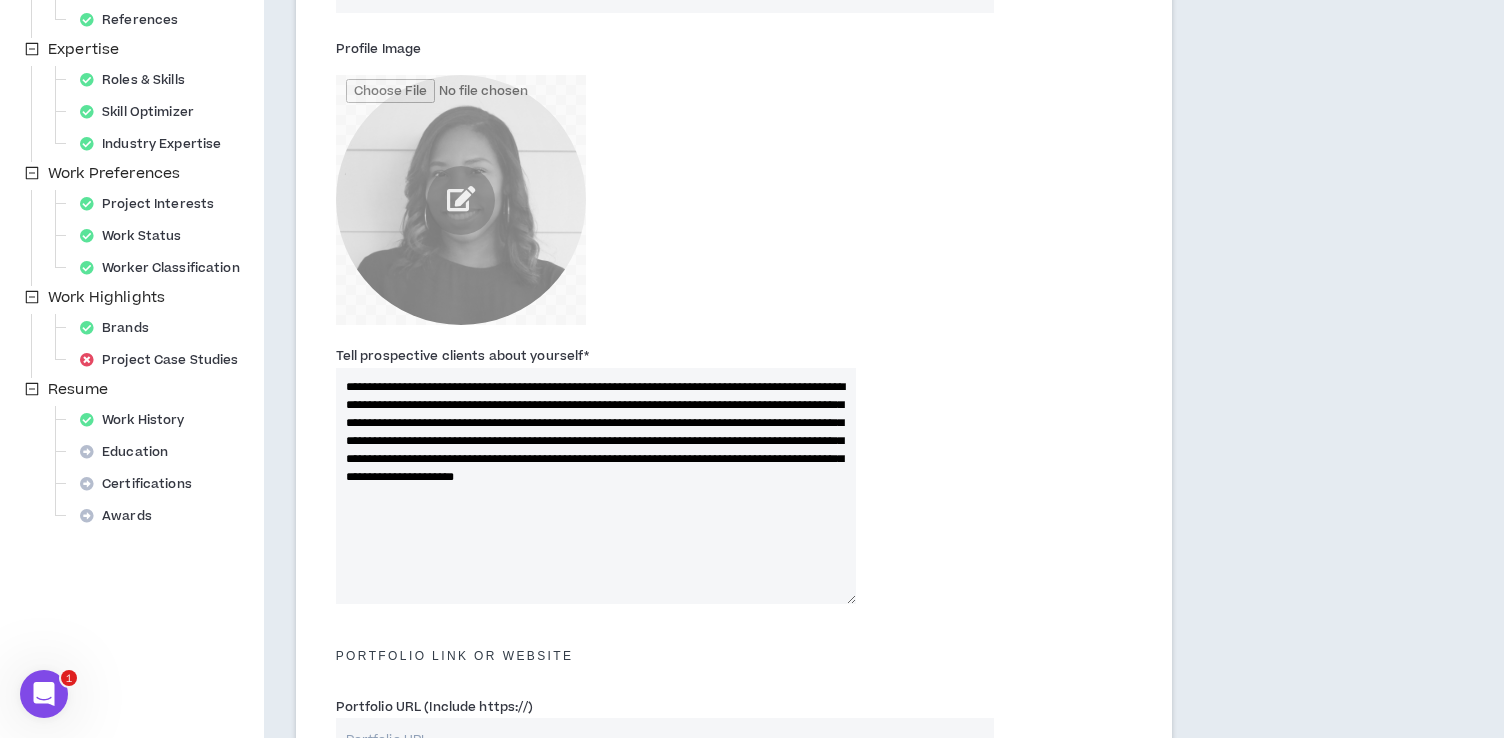 scroll, scrollTop: 364, scrollLeft: 0, axis: vertical 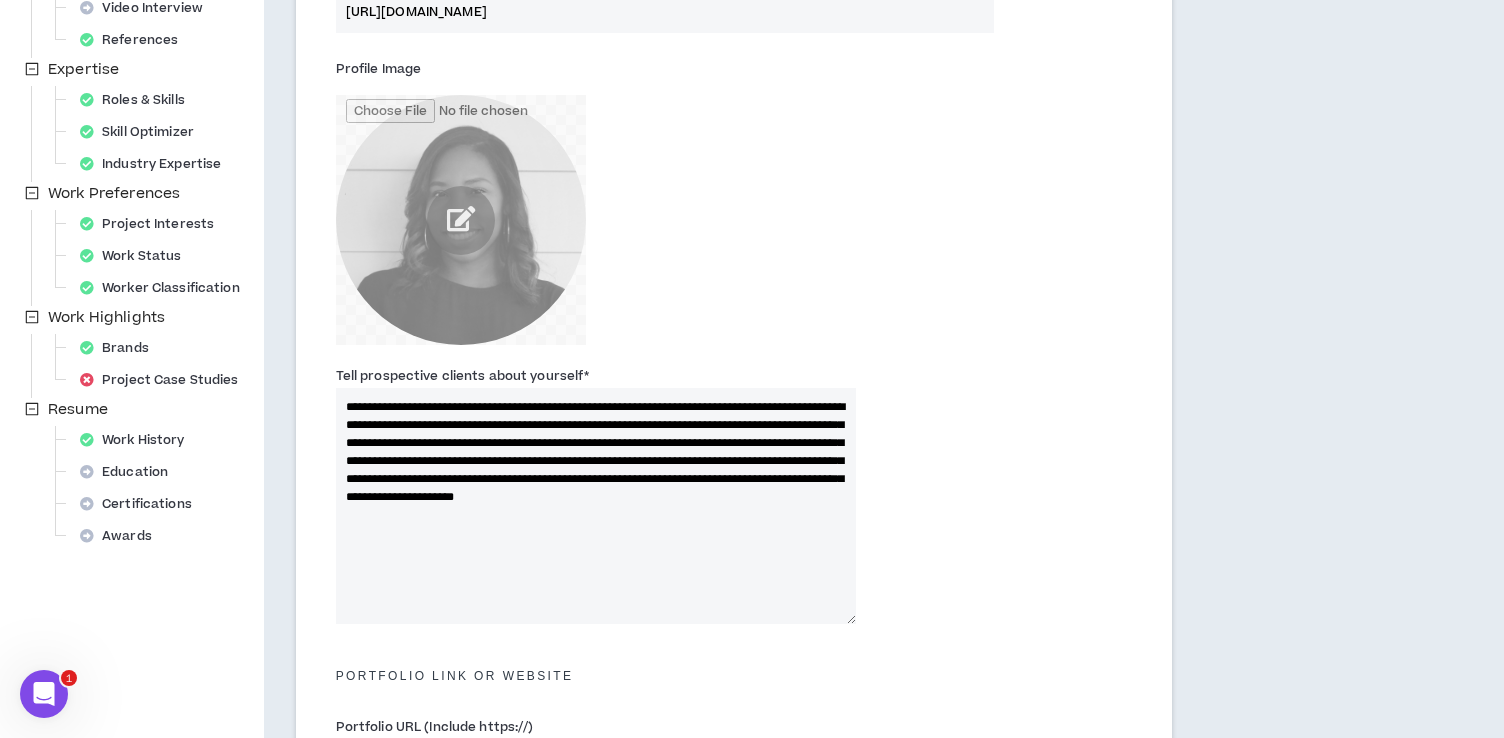 click on "**********" at bounding box center [596, 506] 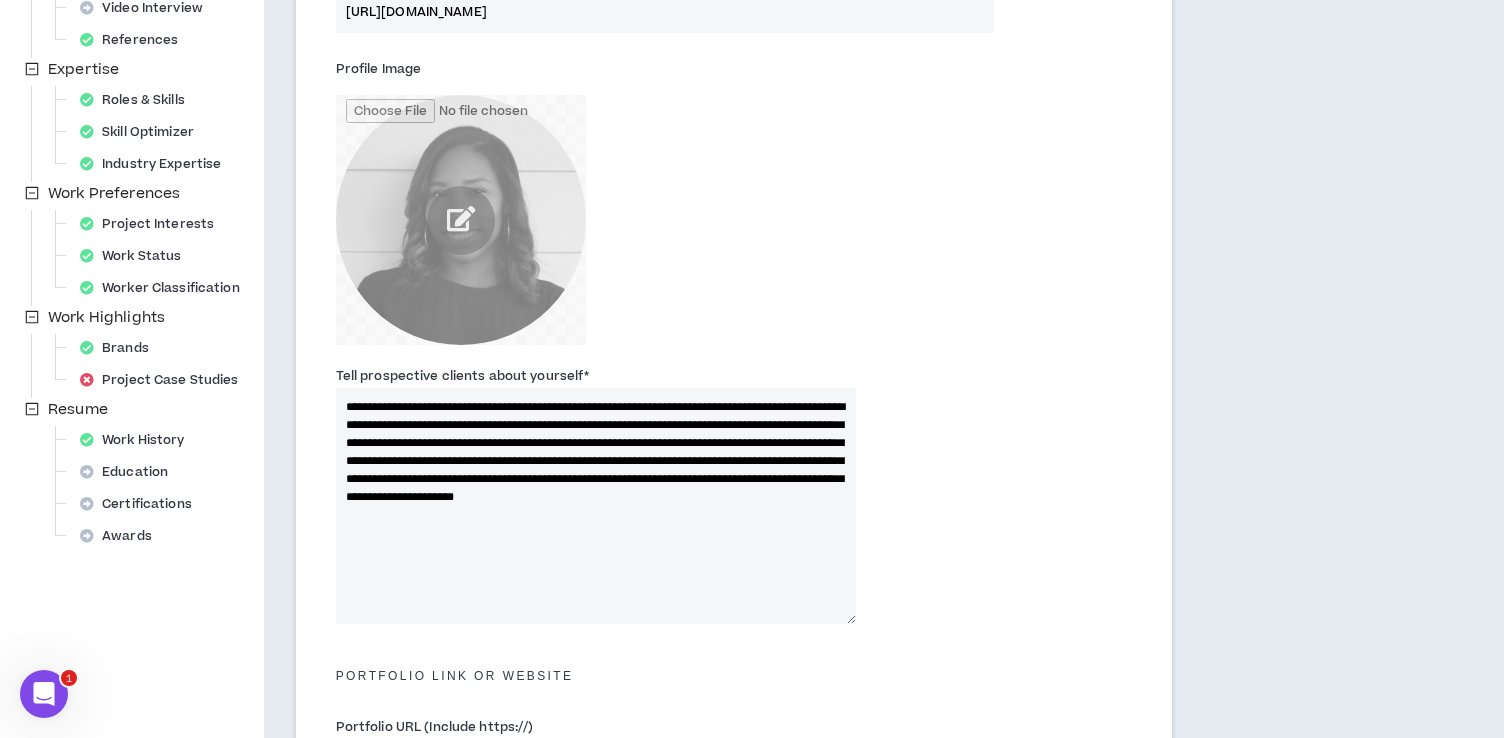 drag, startPoint x: 818, startPoint y: 518, endPoint x: 438, endPoint y: 449, distance: 386.21368 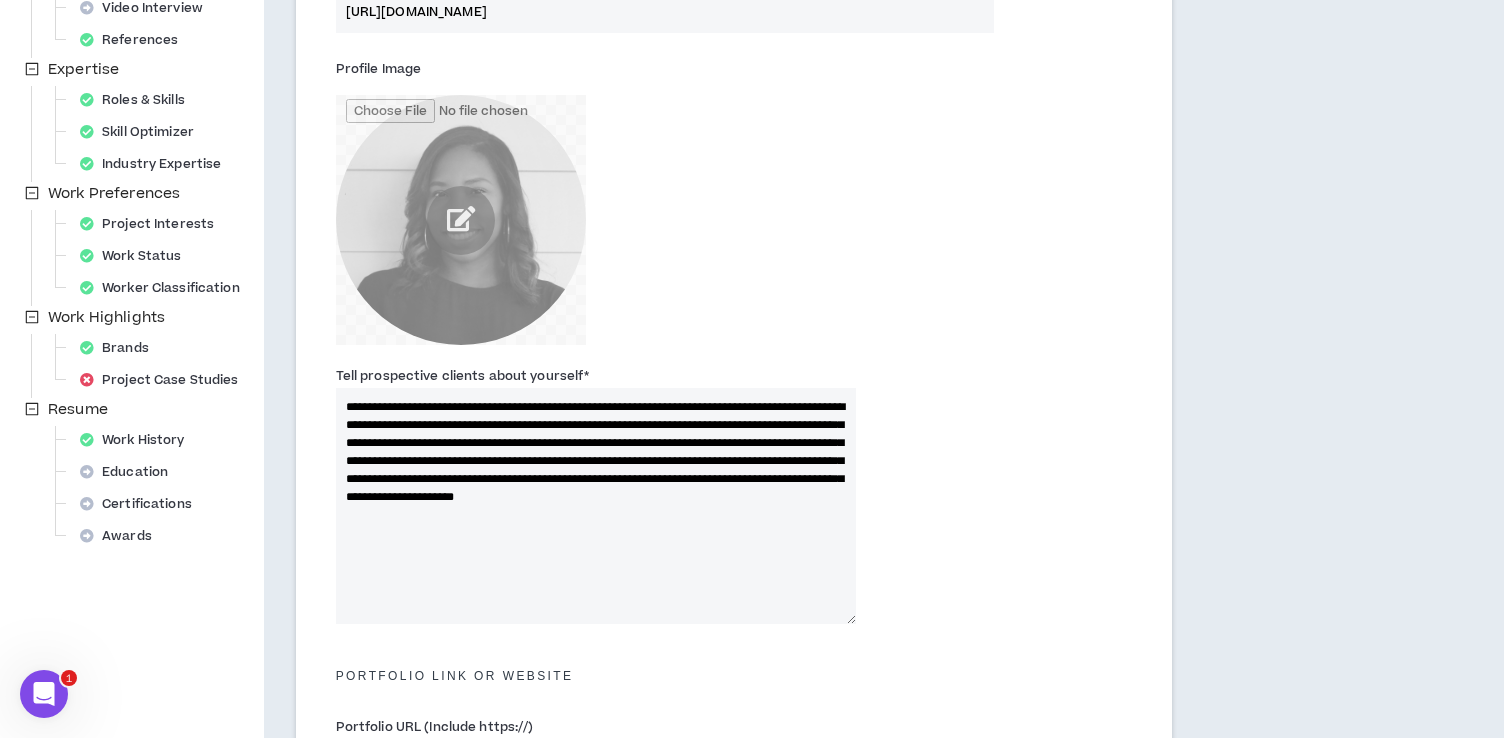 click on "**********" at bounding box center [596, 494] 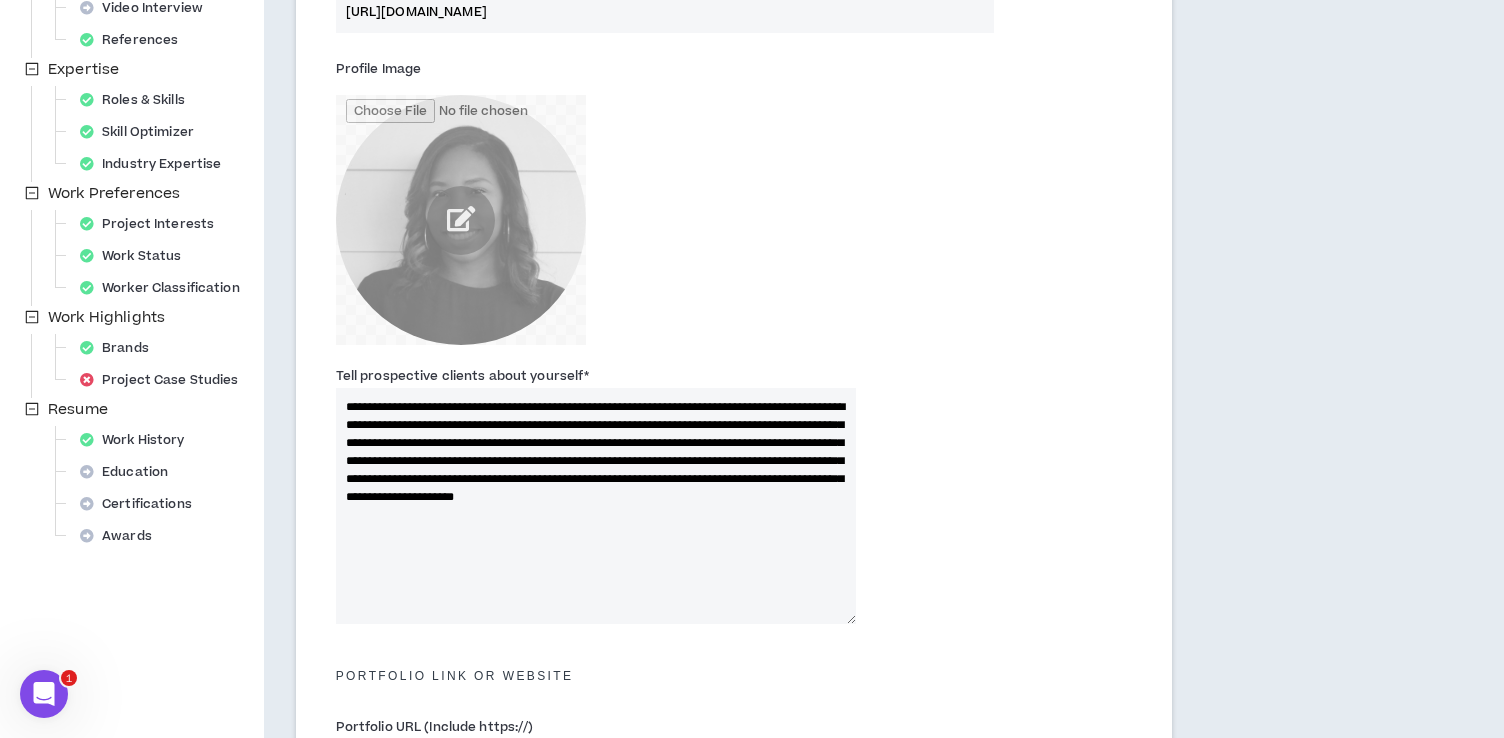 paste on "**********" 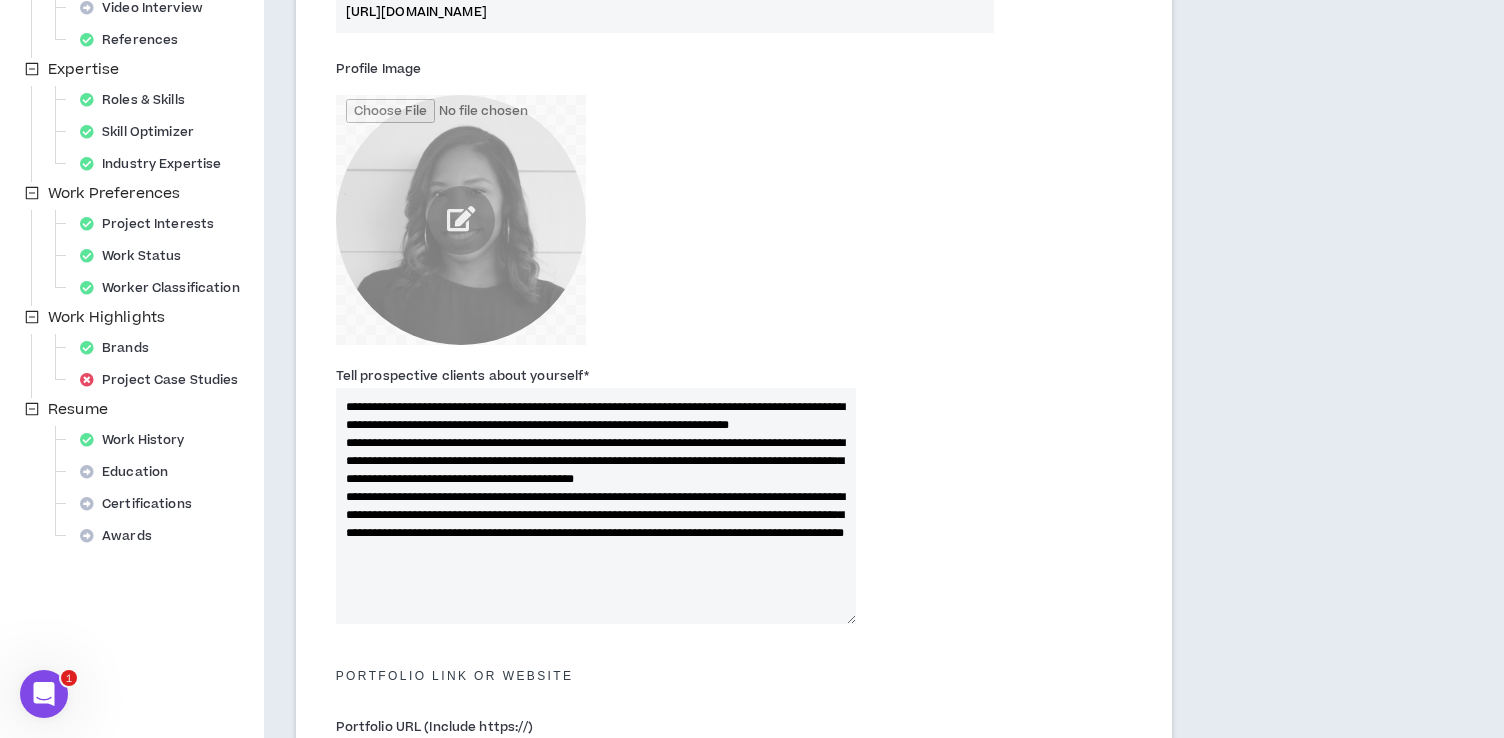 scroll, scrollTop: 8, scrollLeft: 0, axis: vertical 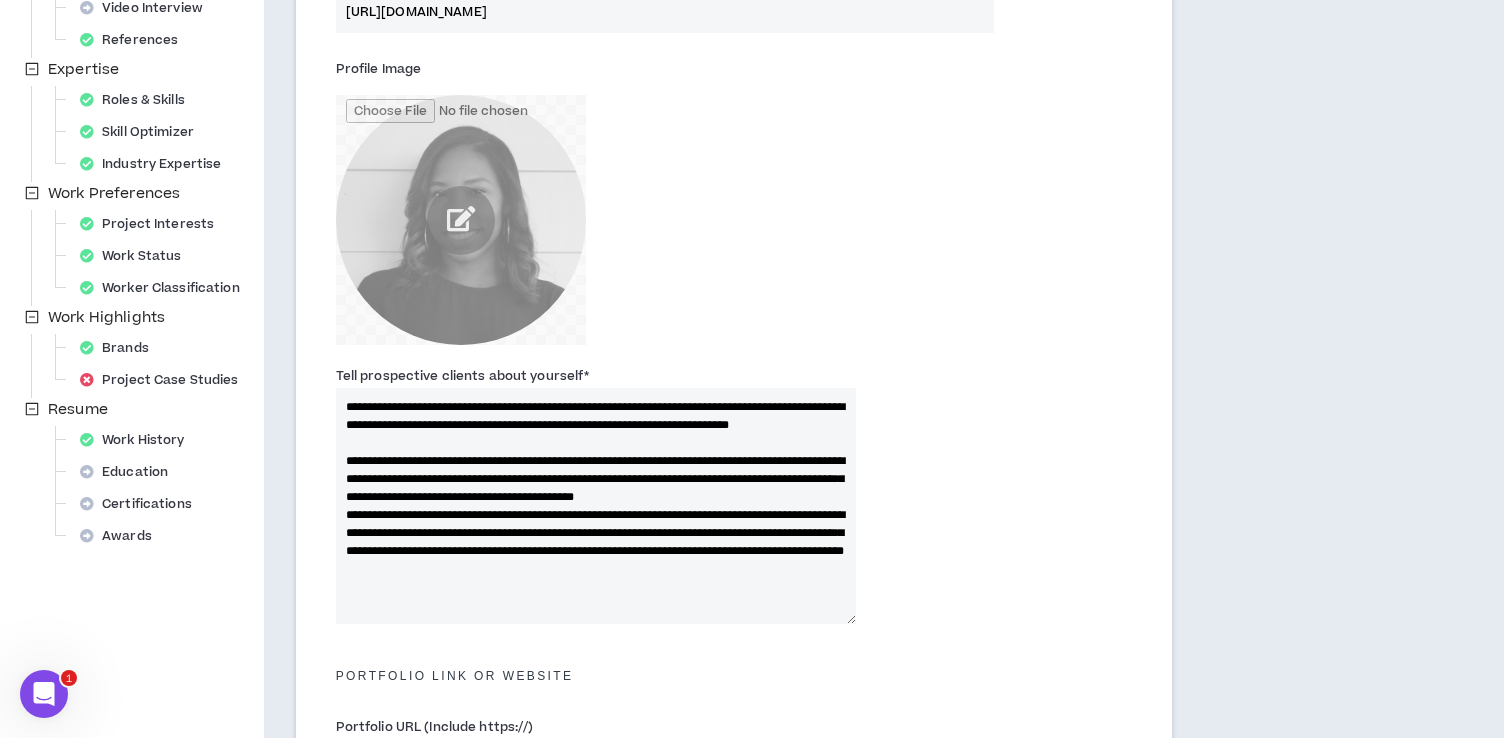 click on "**********" at bounding box center [596, 506] 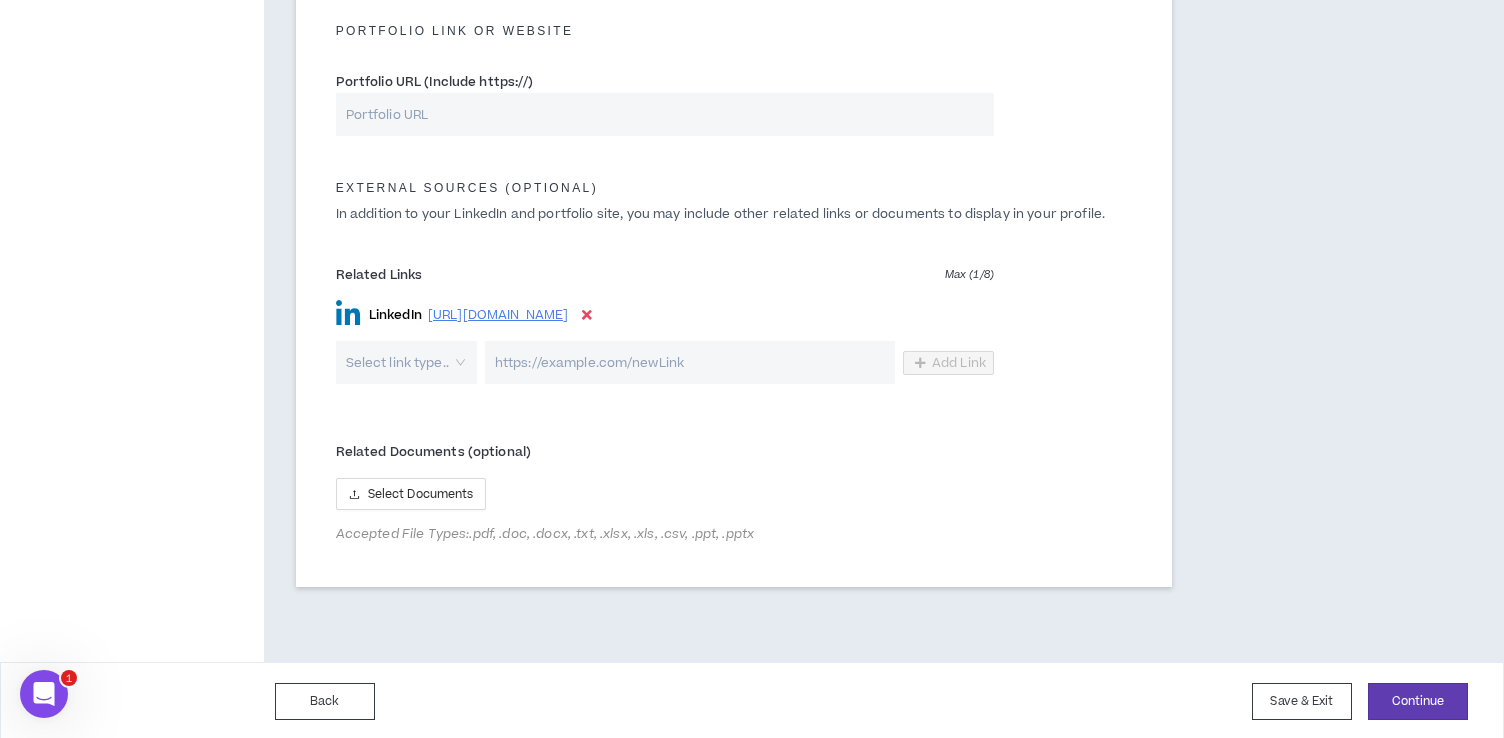 scroll, scrollTop: 1010, scrollLeft: 0, axis: vertical 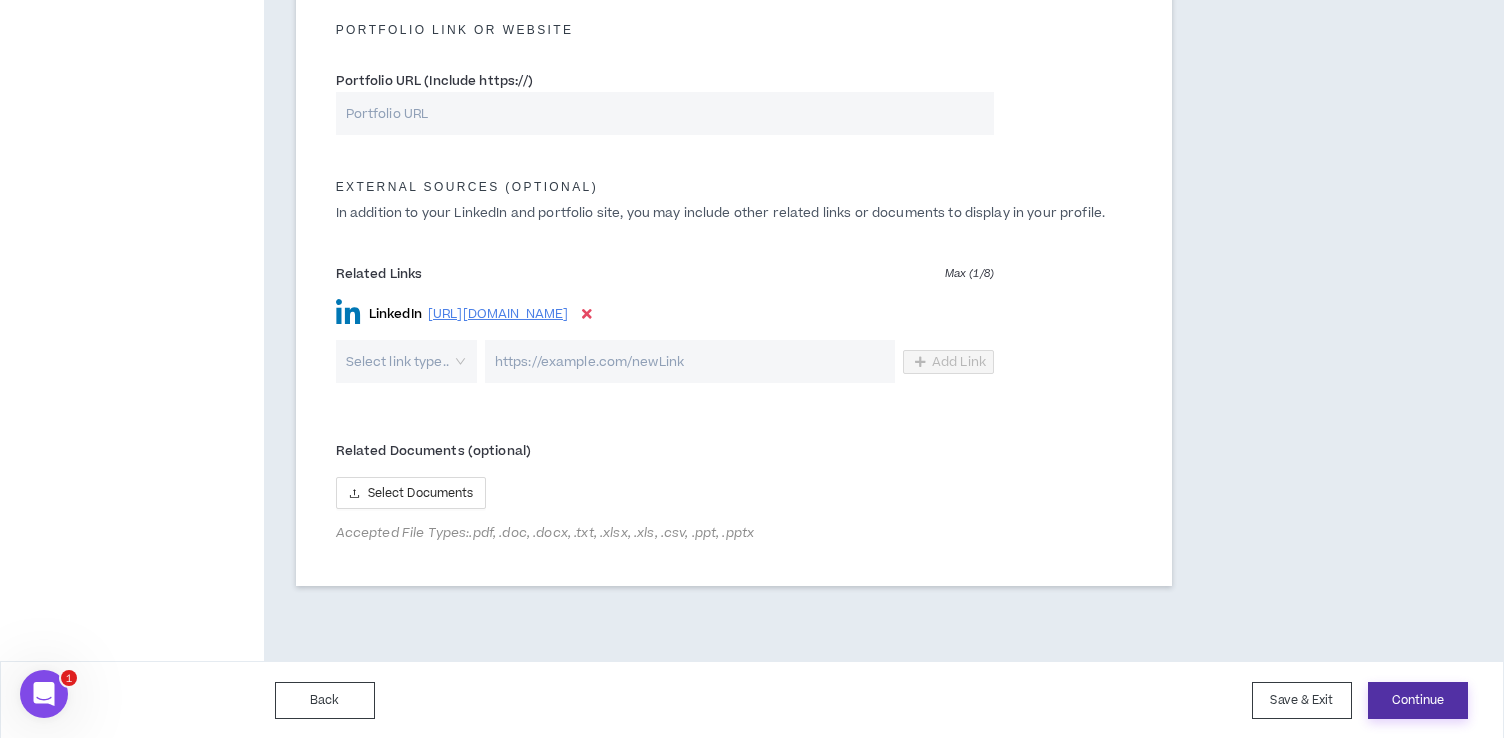 type on "**********" 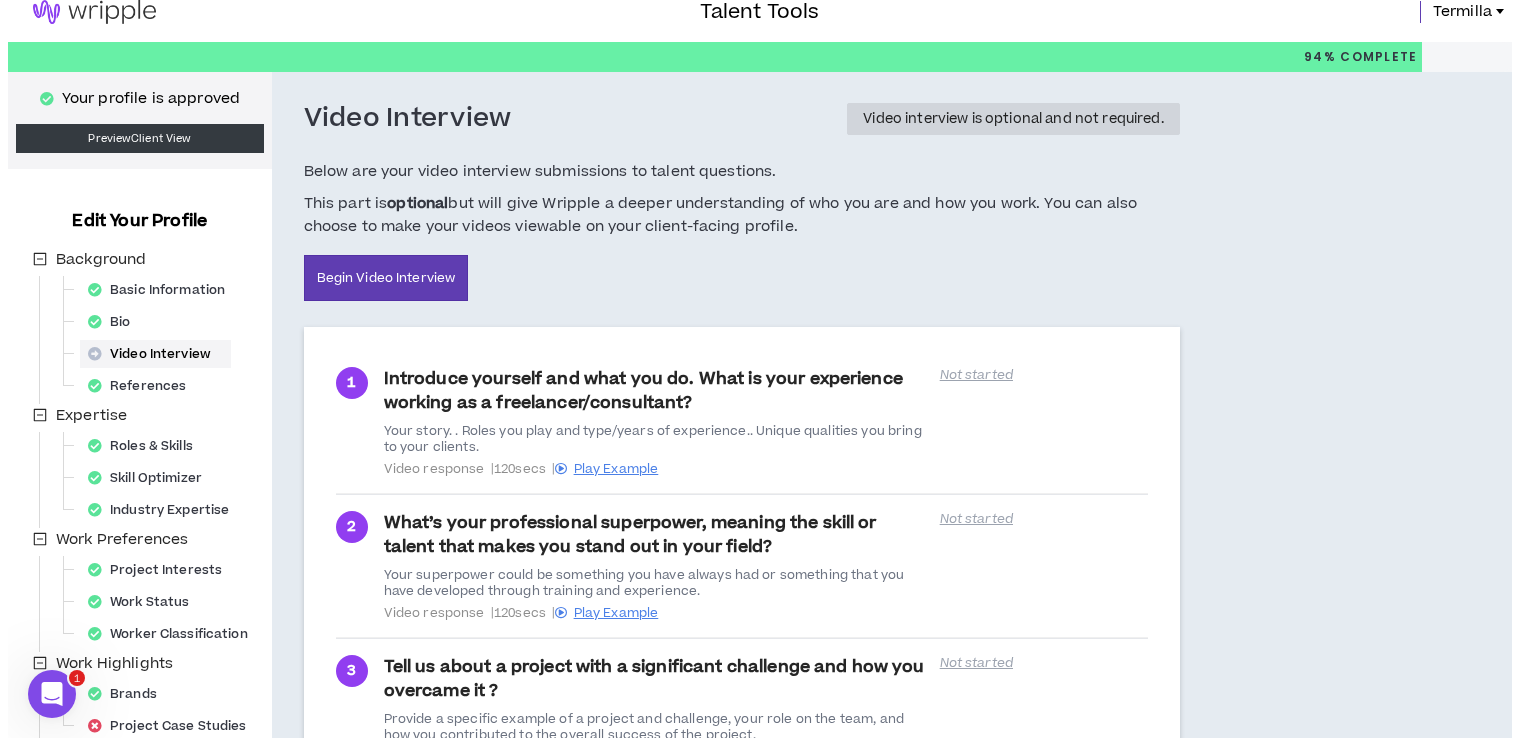 scroll, scrollTop: 0, scrollLeft: 0, axis: both 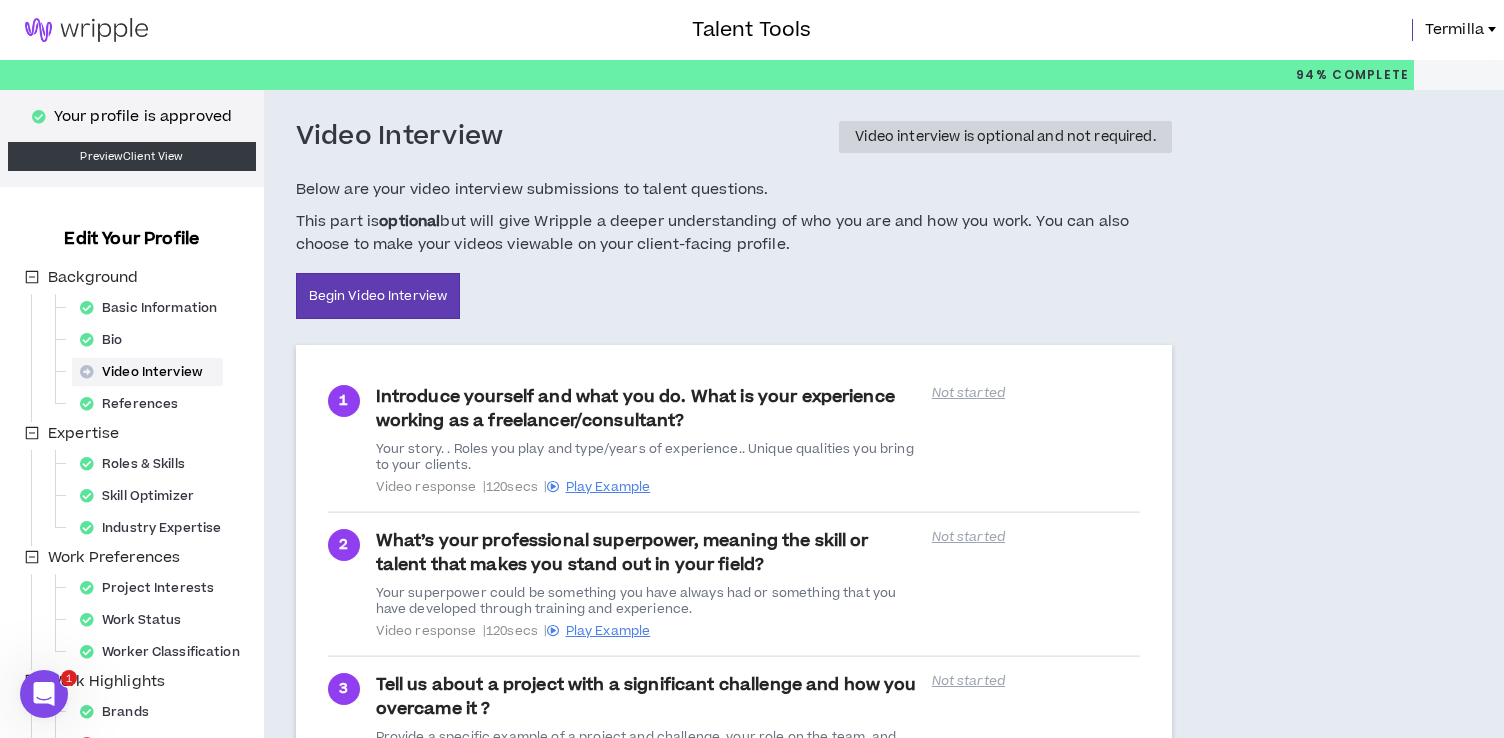 click on "Termilla" at bounding box center [1454, 30] 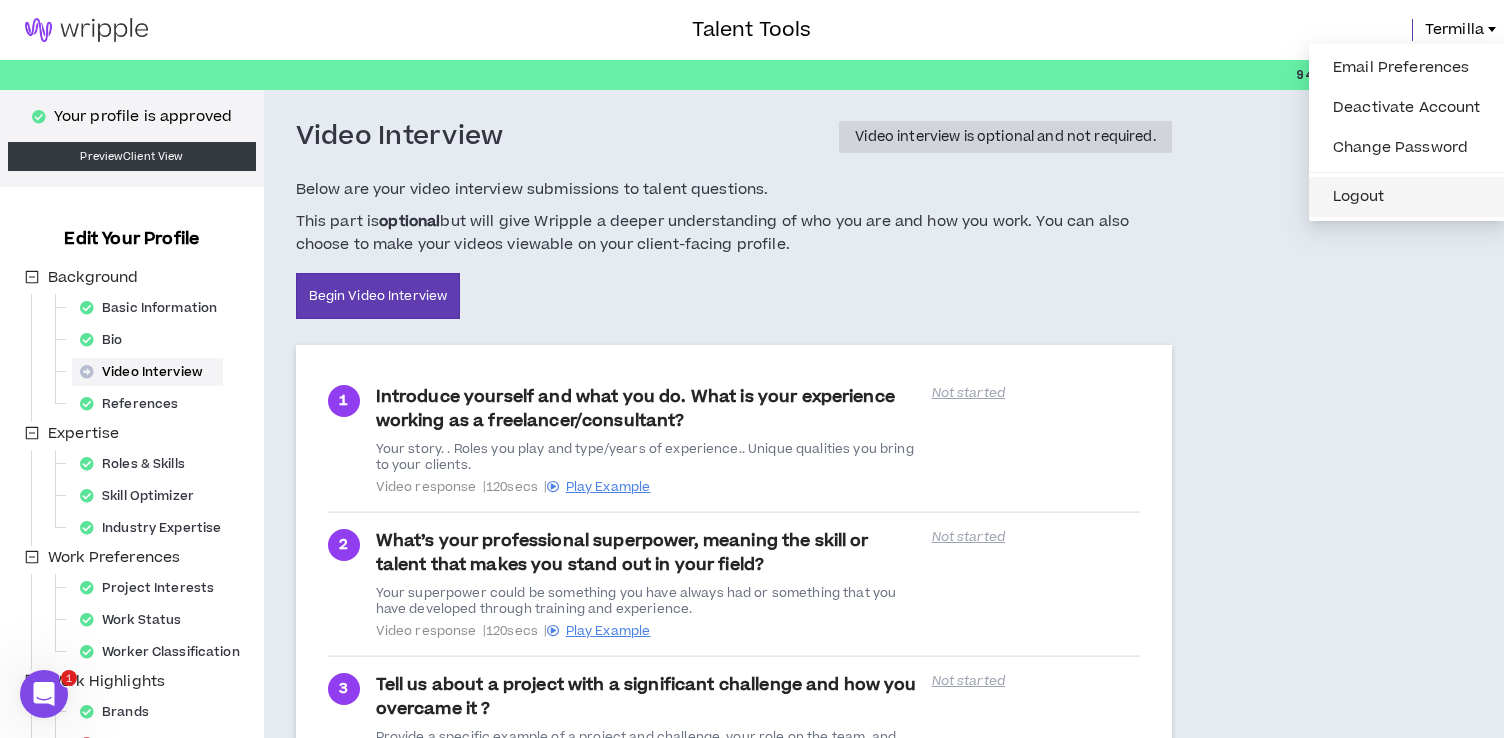 click on "Logout" at bounding box center (1407, 197) 